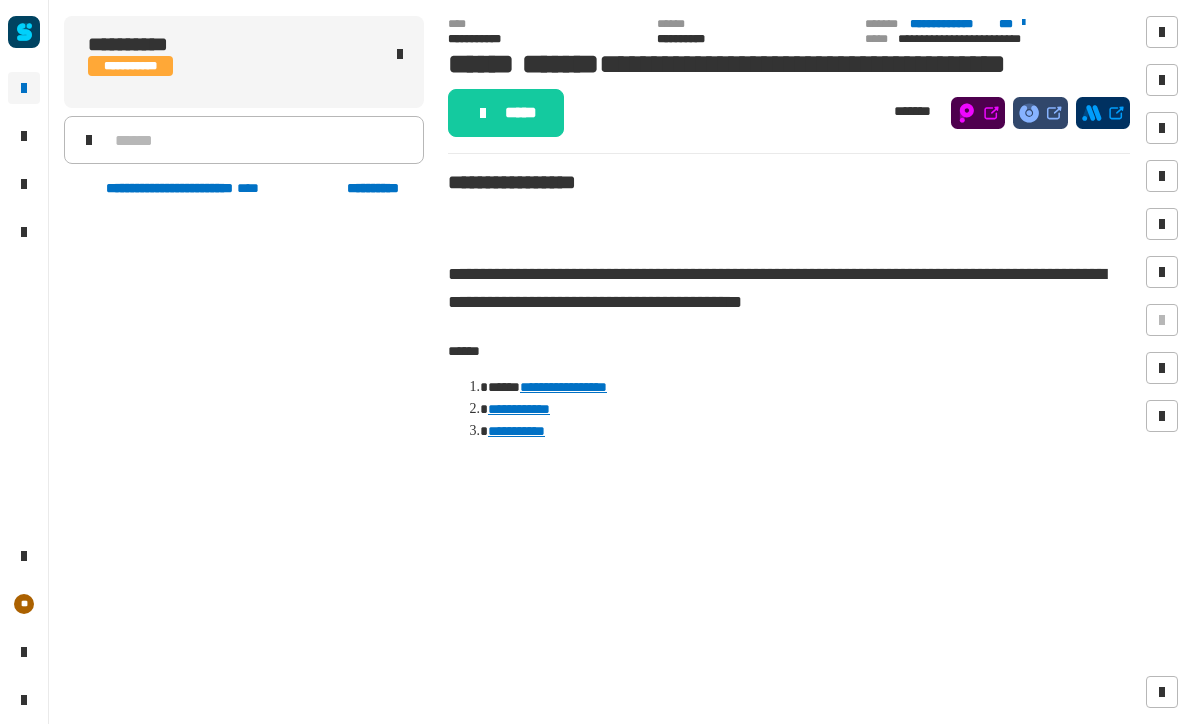 scroll, scrollTop: 0, scrollLeft: 0, axis: both 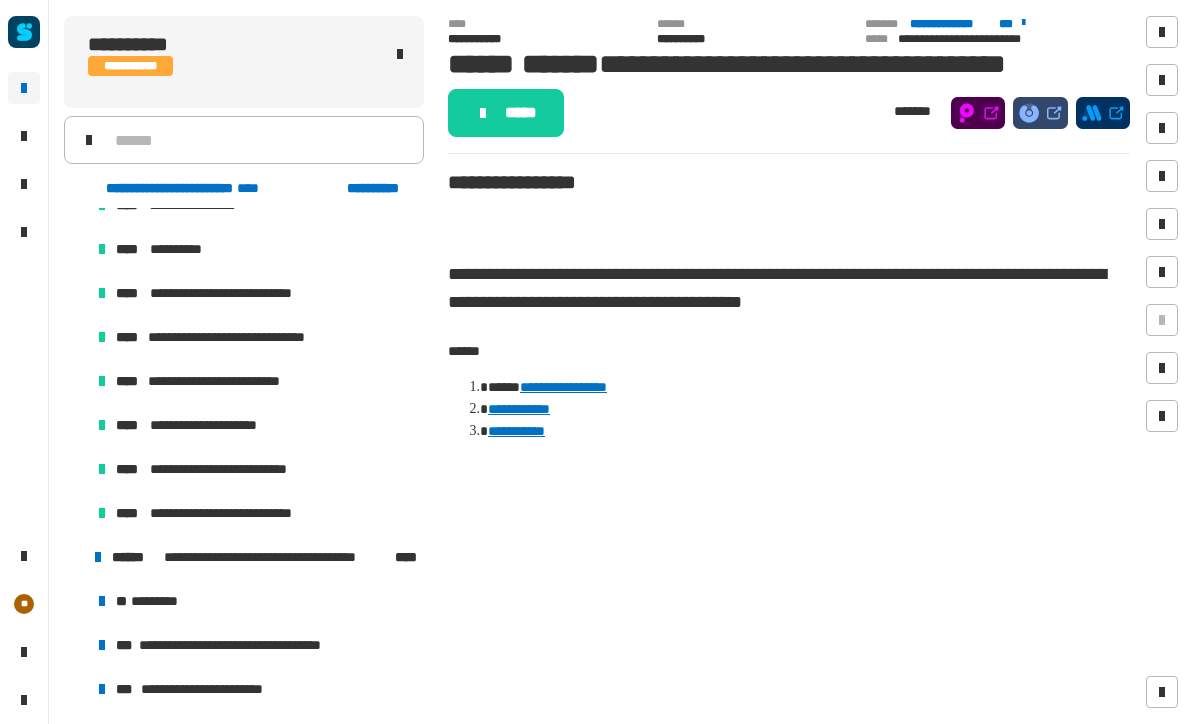 click 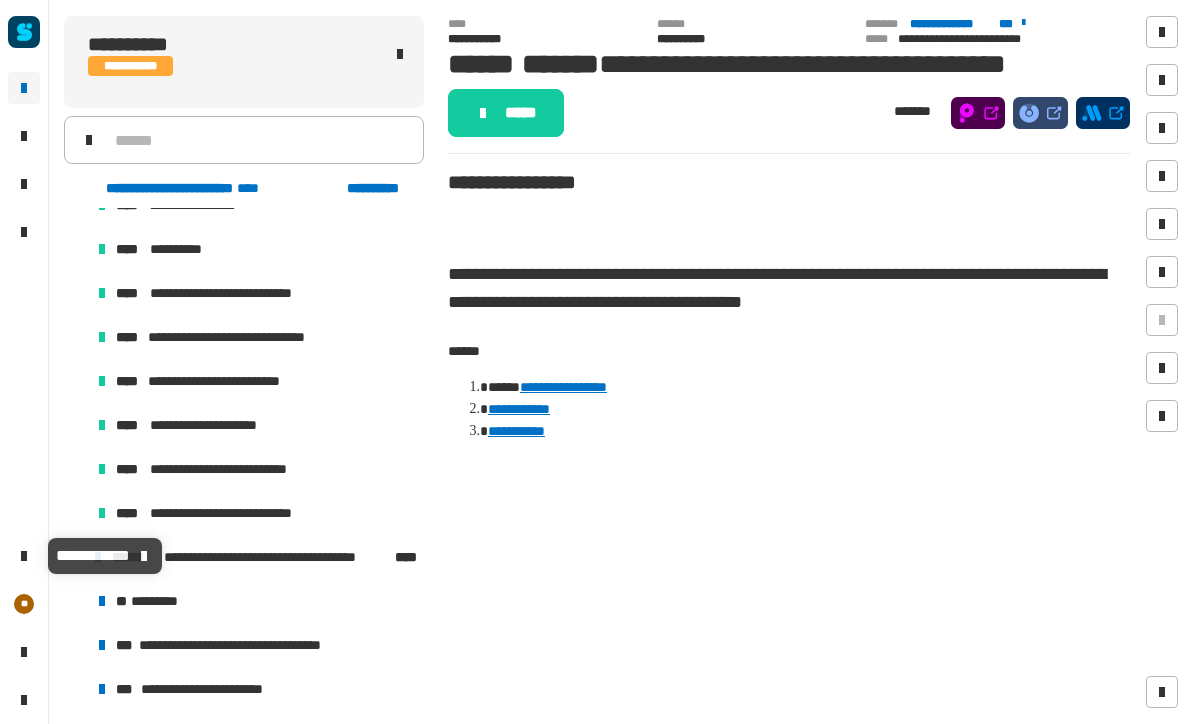 click on "**********" at bounding box center [93, 555] 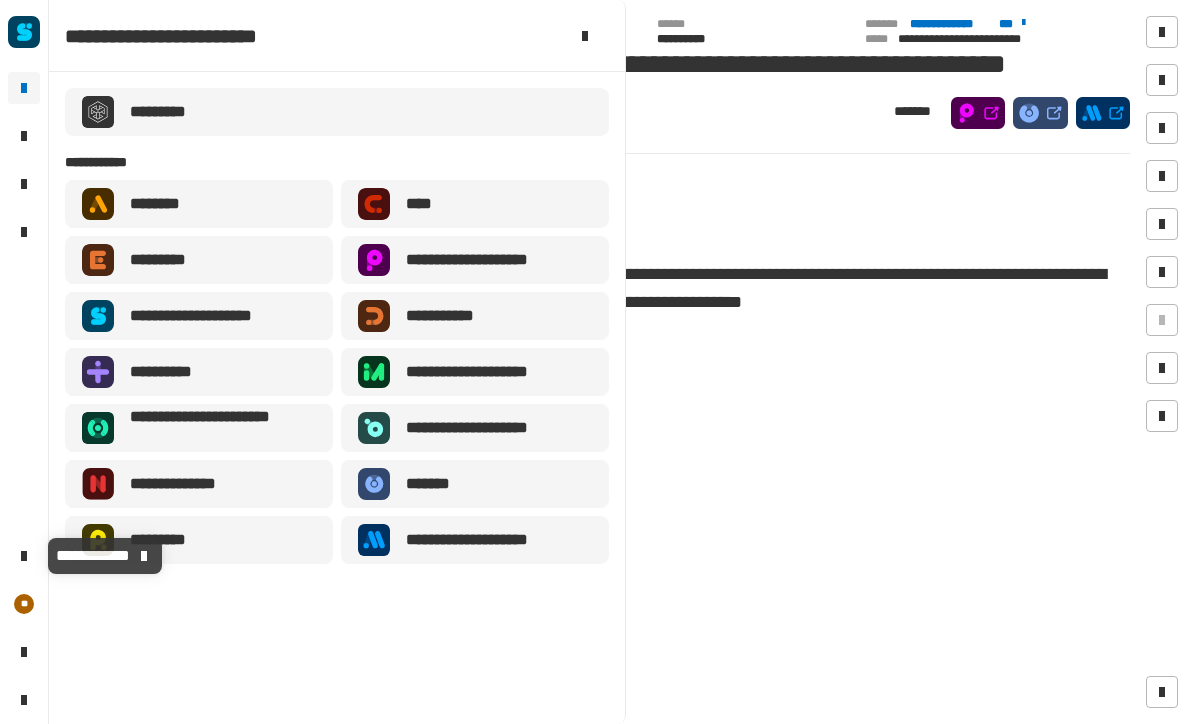 click 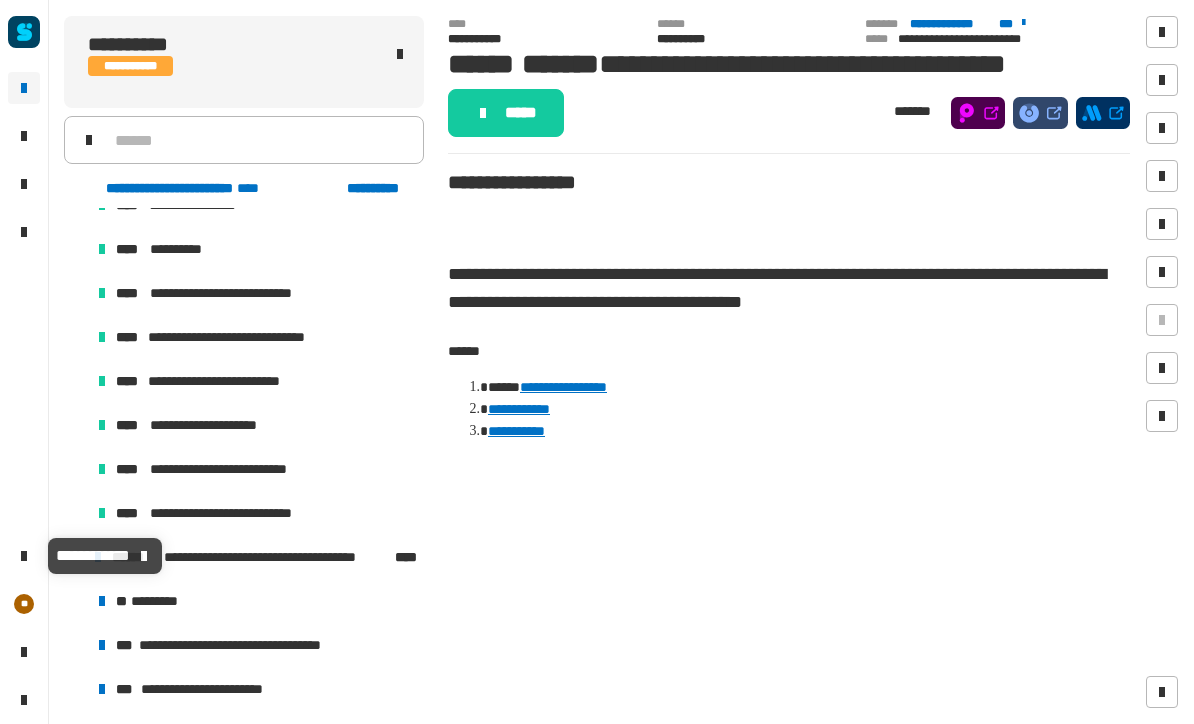 click 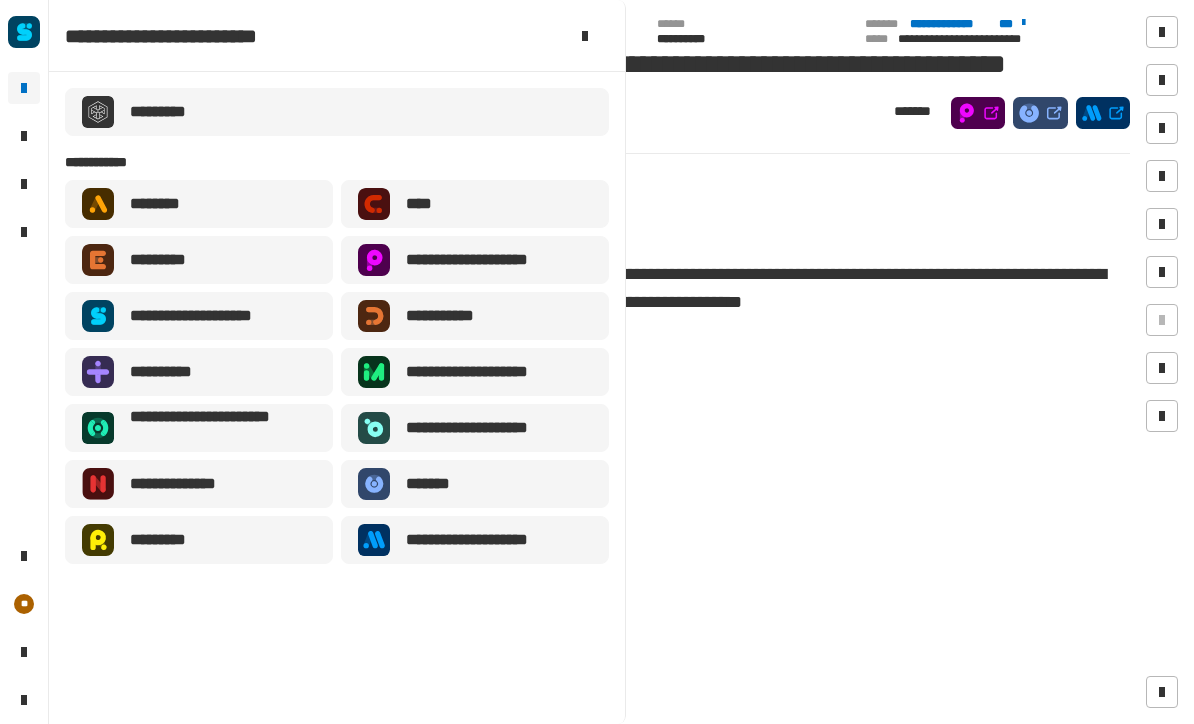 click on "**********" at bounding box center [491, 540] 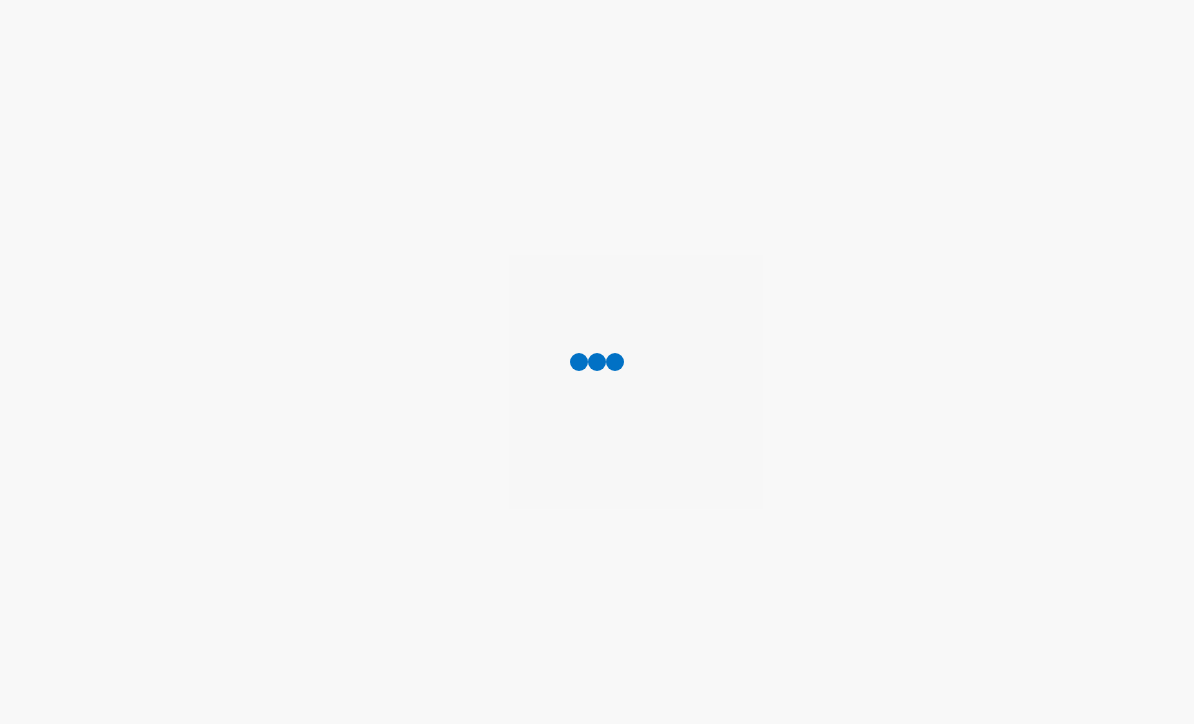 scroll, scrollTop: 0, scrollLeft: 0, axis: both 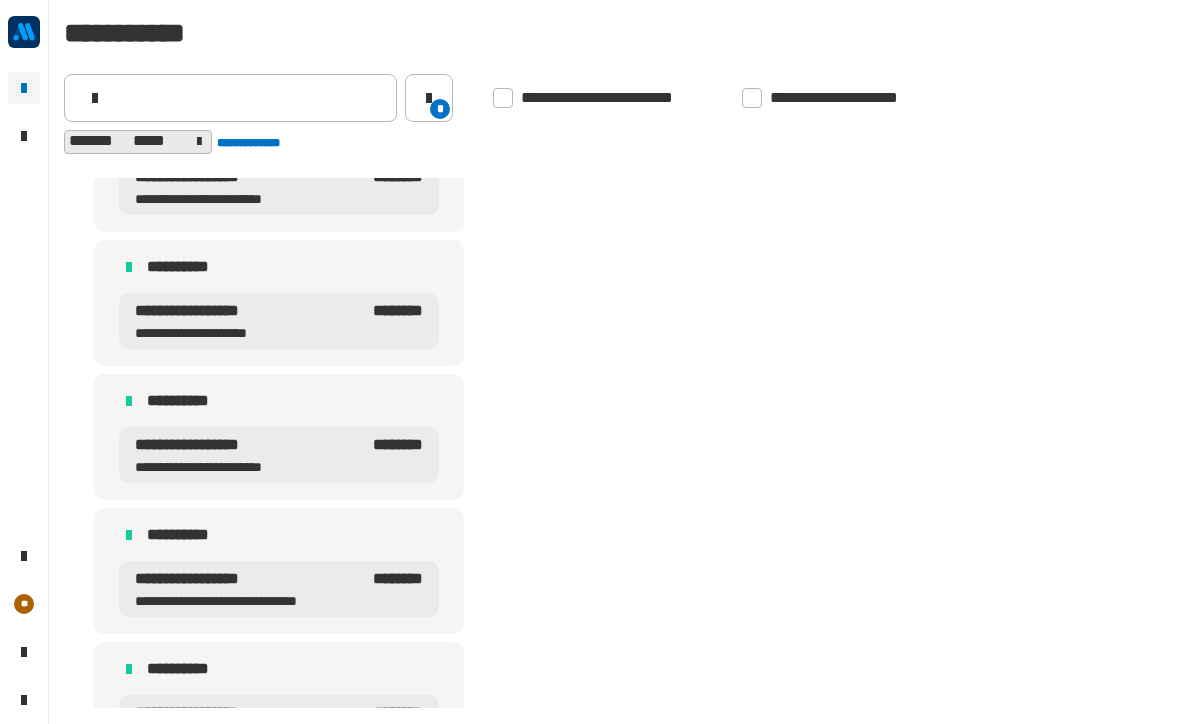 click on "**********" at bounding box center [248, 199] 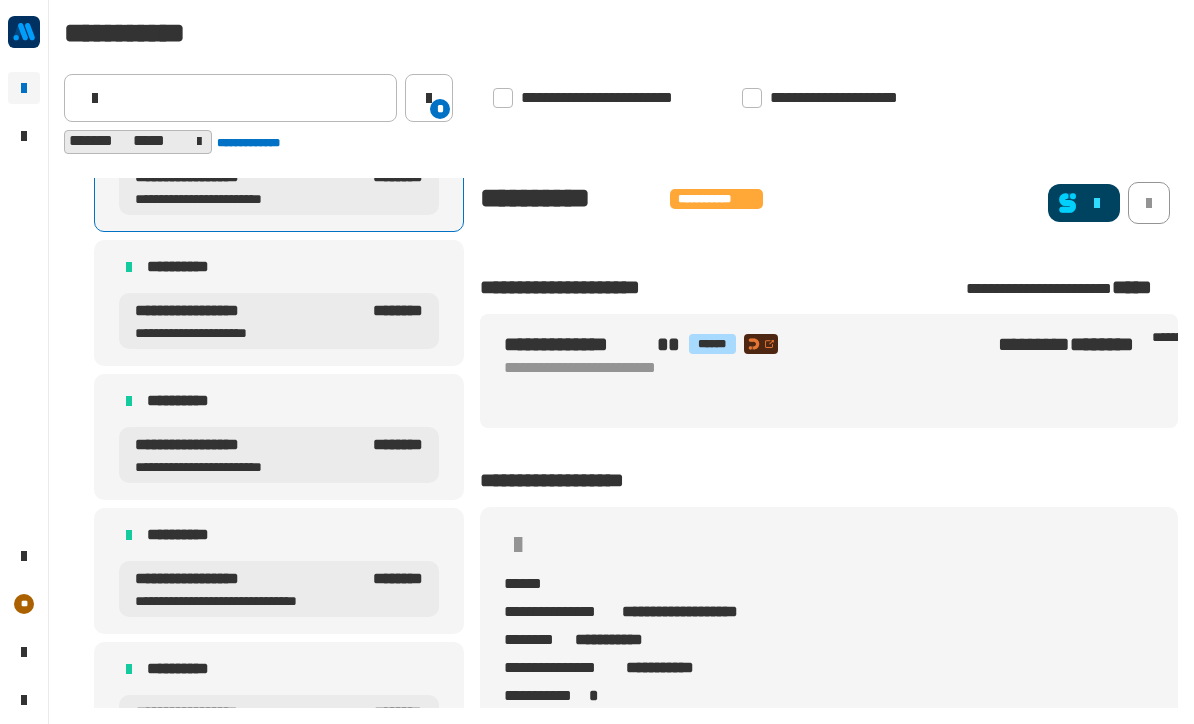 click 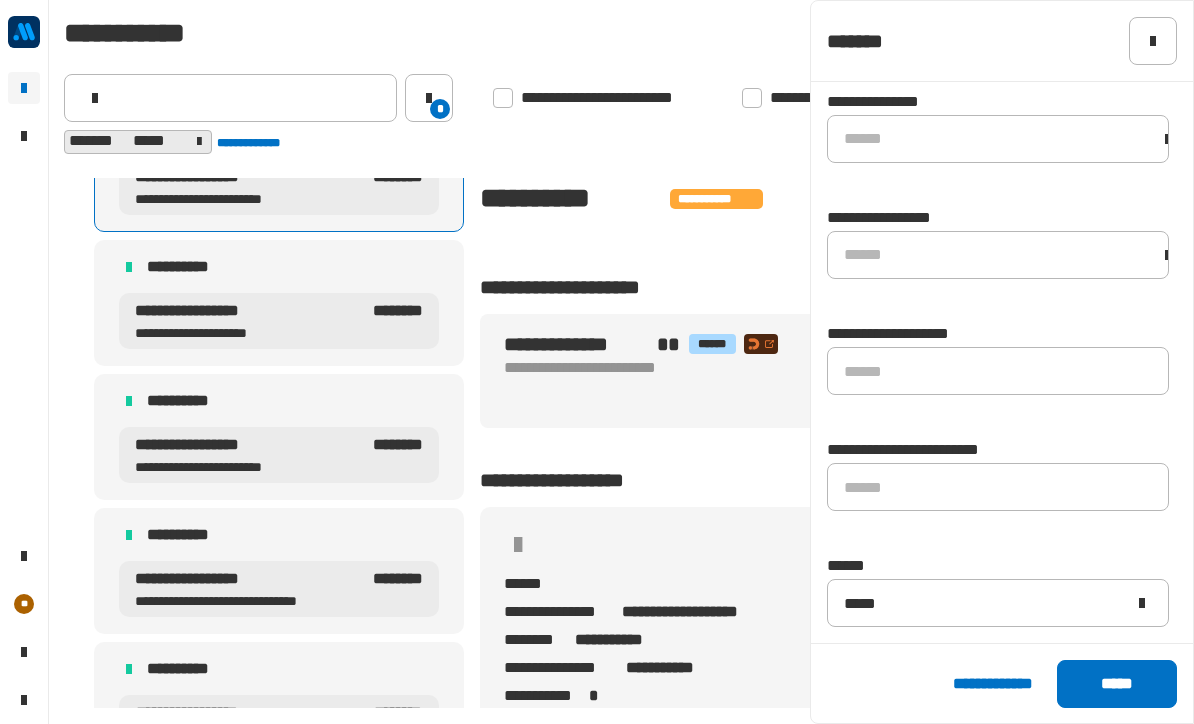 scroll, scrollTop: 1399, scrollLeft: 0, axis: vertical 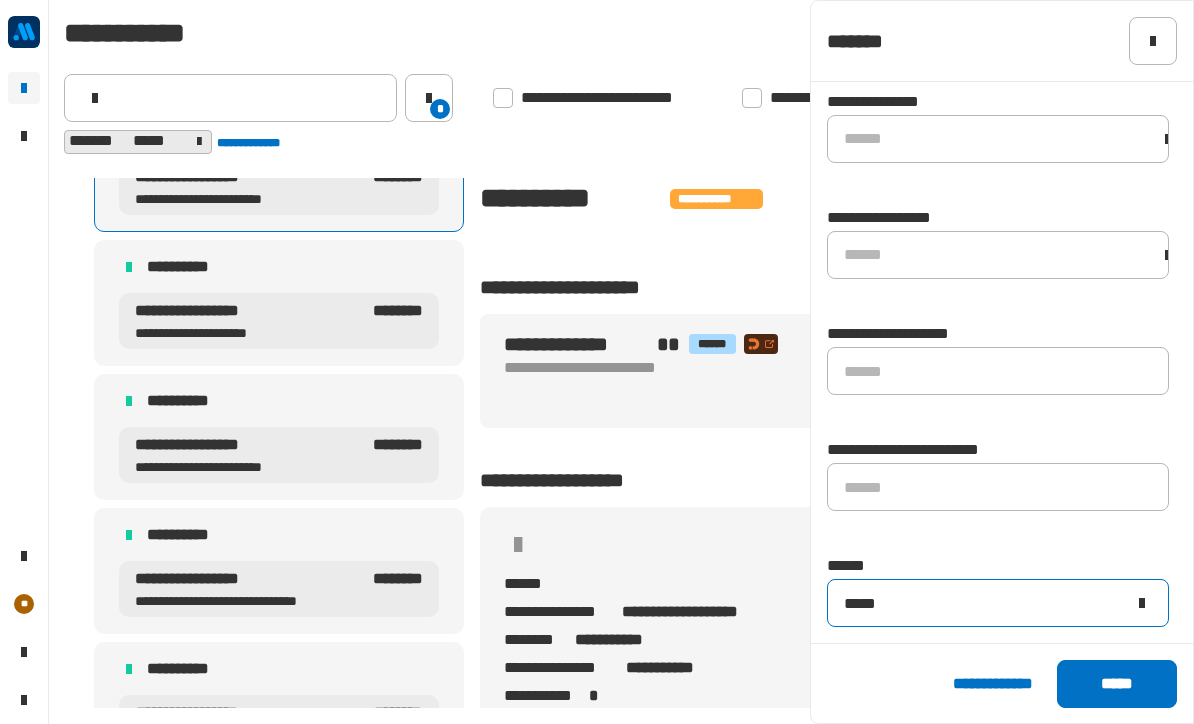 click on "*****" 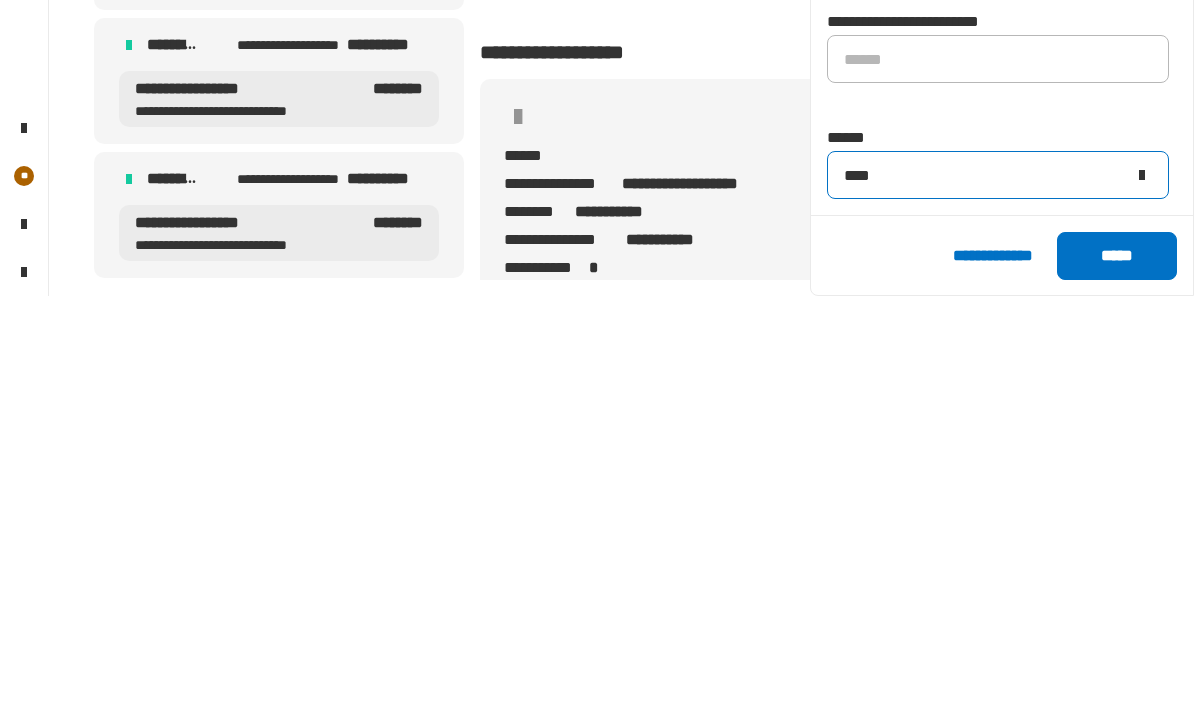 scroll, scrollTop: 0, scrollLeft: 0, axis: both 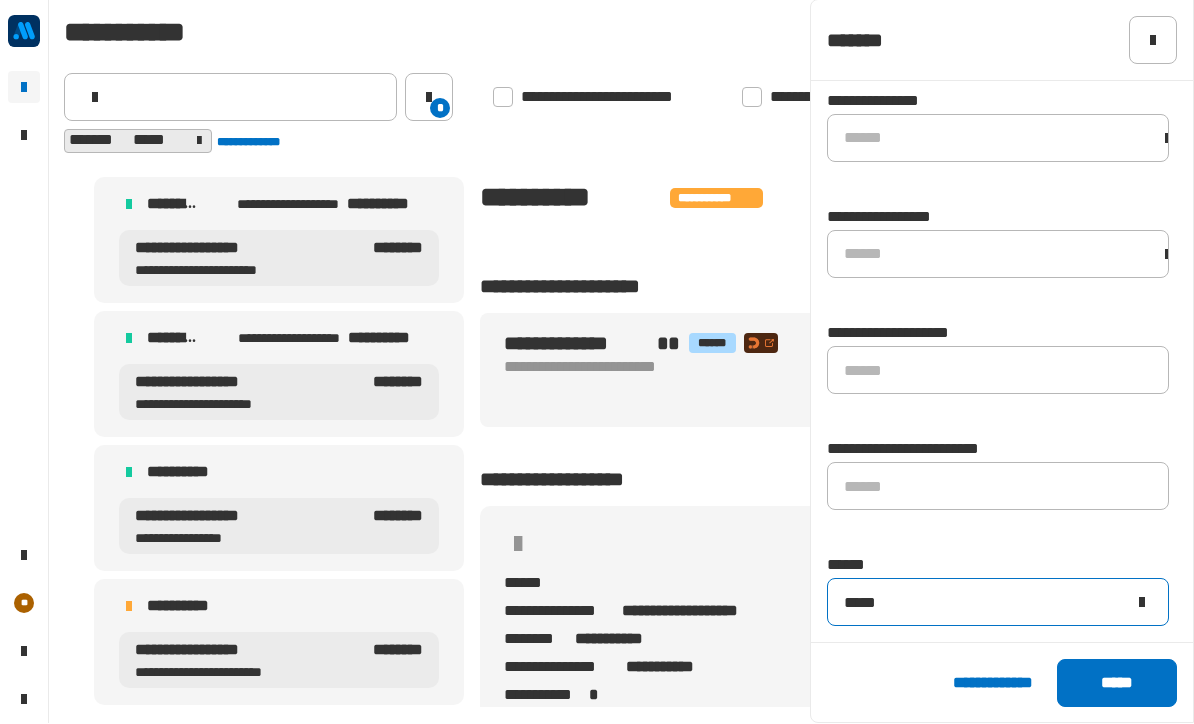 type on "*****" 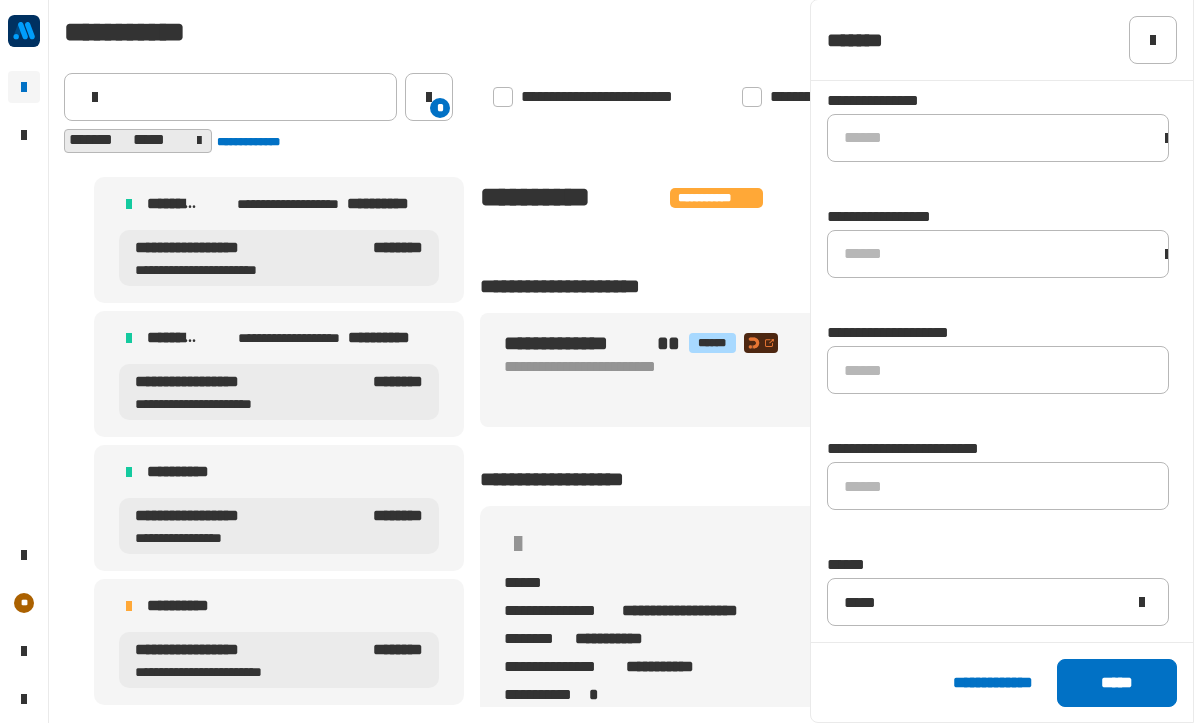 click on "*****" 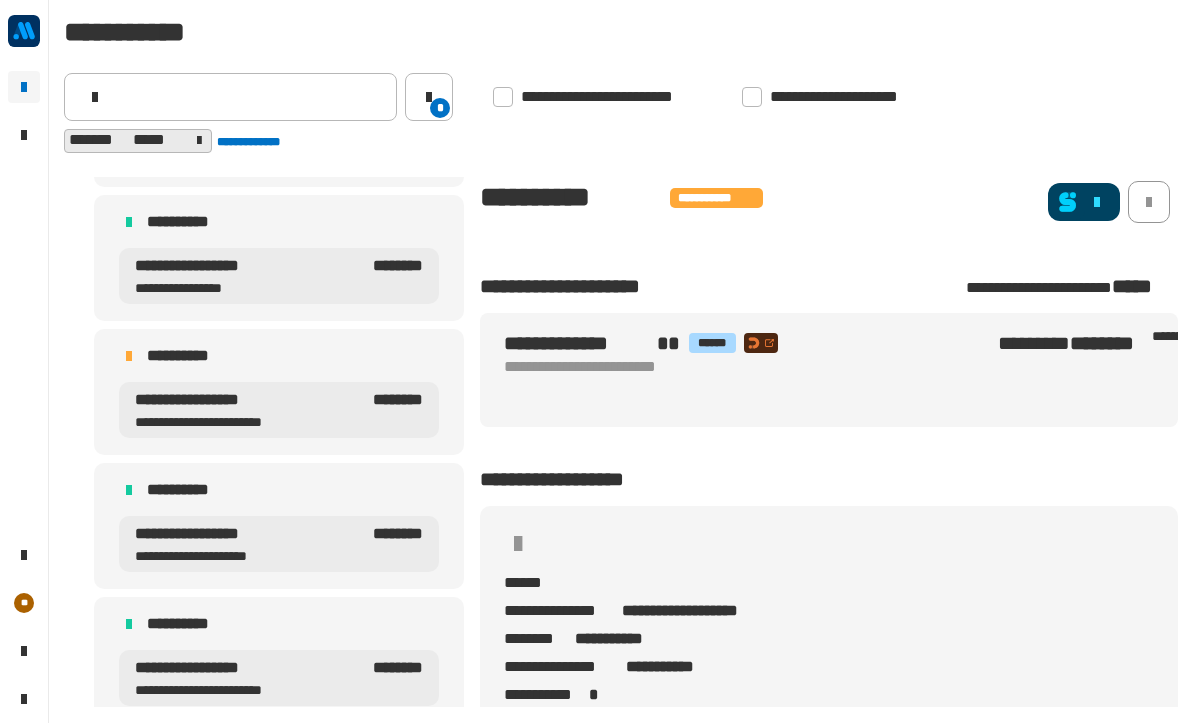 scroll, scrollTop: 277, scrollLeft: 0, axis: vertical 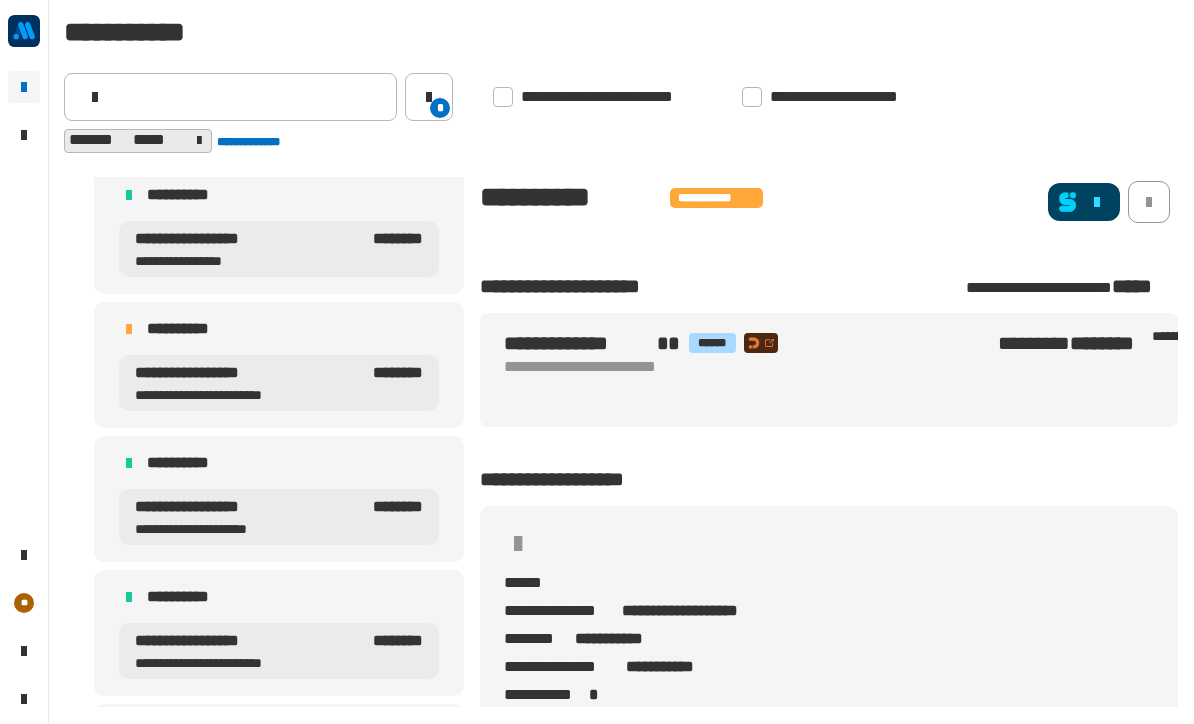 click on "**********" at bounding box center (248, 384) 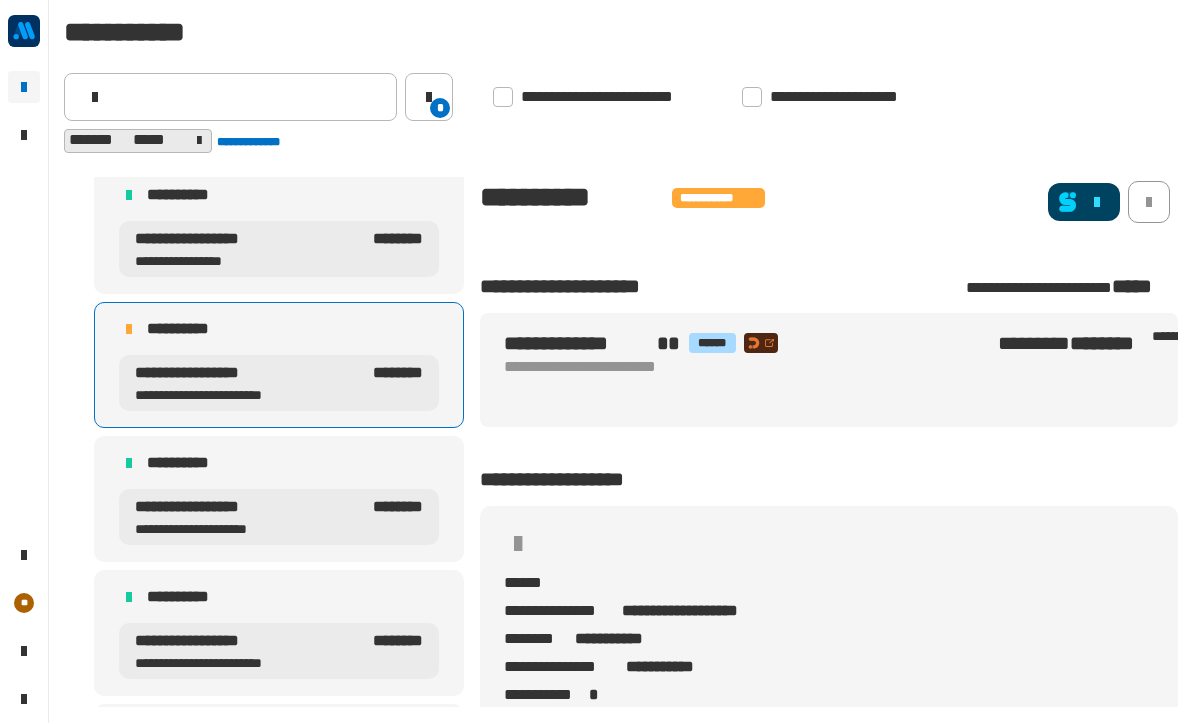 click 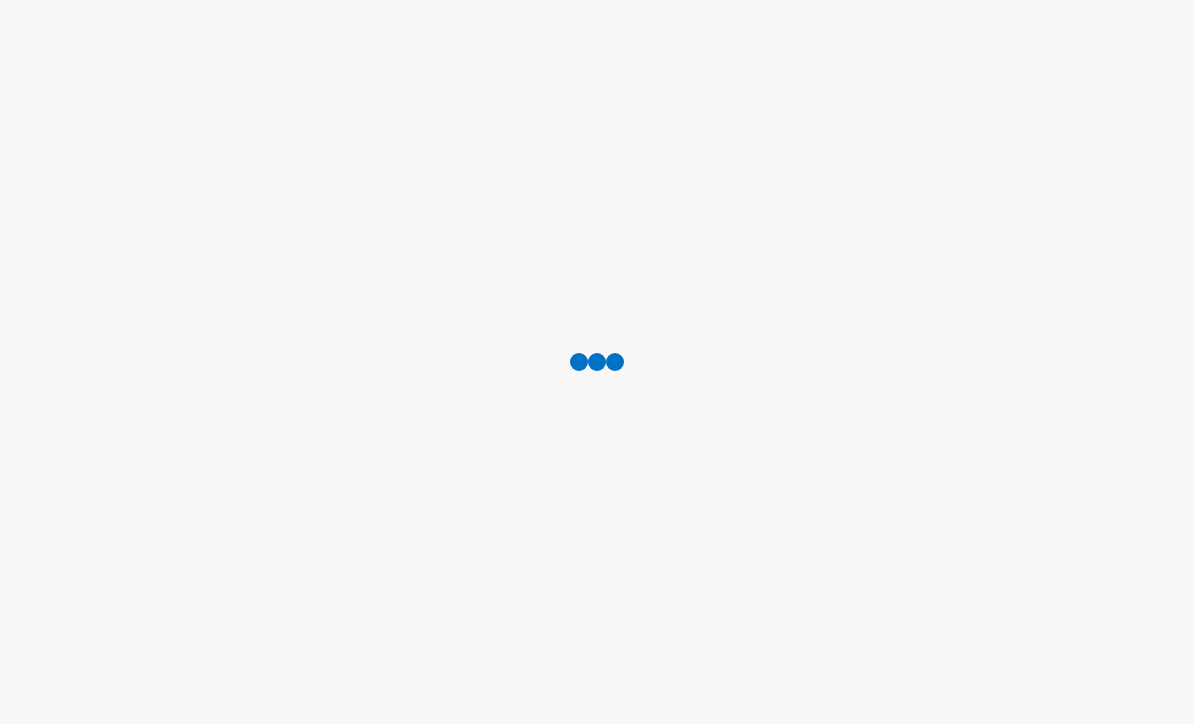 scroll, scrollTop: 0, scrollLeft: 0, axis: both 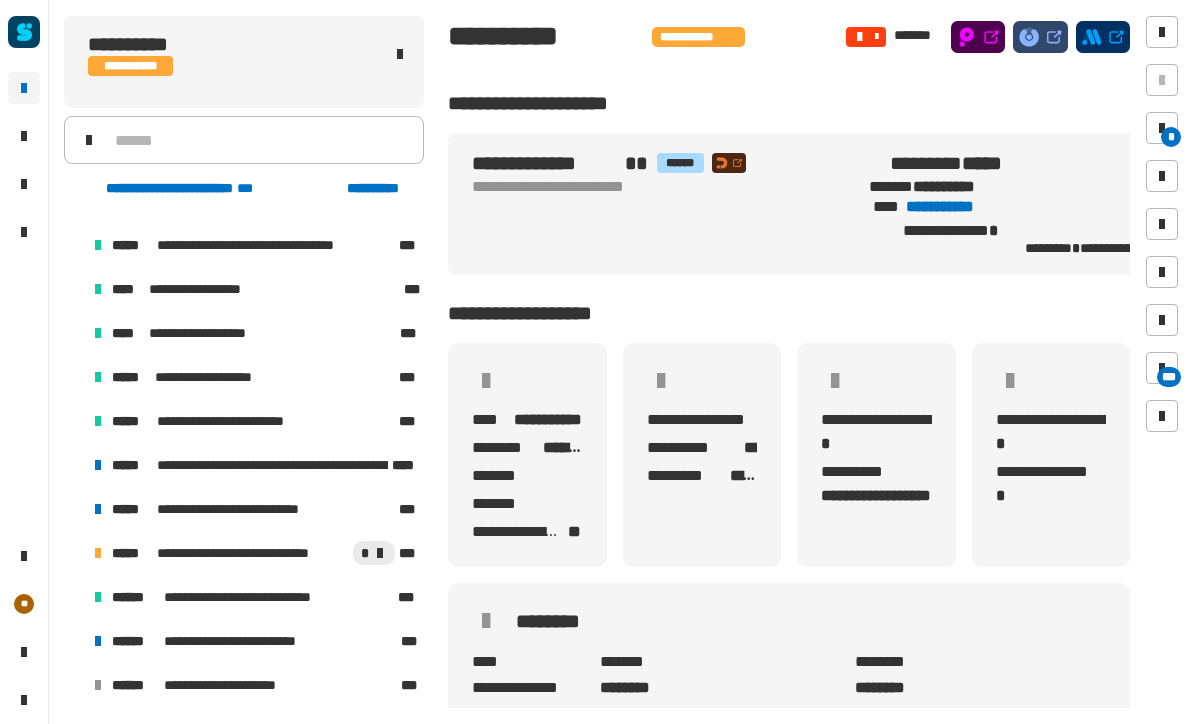 click on "[FIRST] [LAST] [EMAIL] [PHONE] [ADDRESS] [CITY] [STATE] [POSTAL_CODE] [COUNTRY] [CREDIT_CARD] [EXPIRY_DATE] [CVV] [CARD_HOLDER_NAME] [BILLING_ADDRESS] [BILLING_CITY] [BILLING_STATE] [BILLING_POSTAL_CODE] [BILLING_COUNTRY] [PHONE_NUMBER] [DATE_OF_BIRTH]" 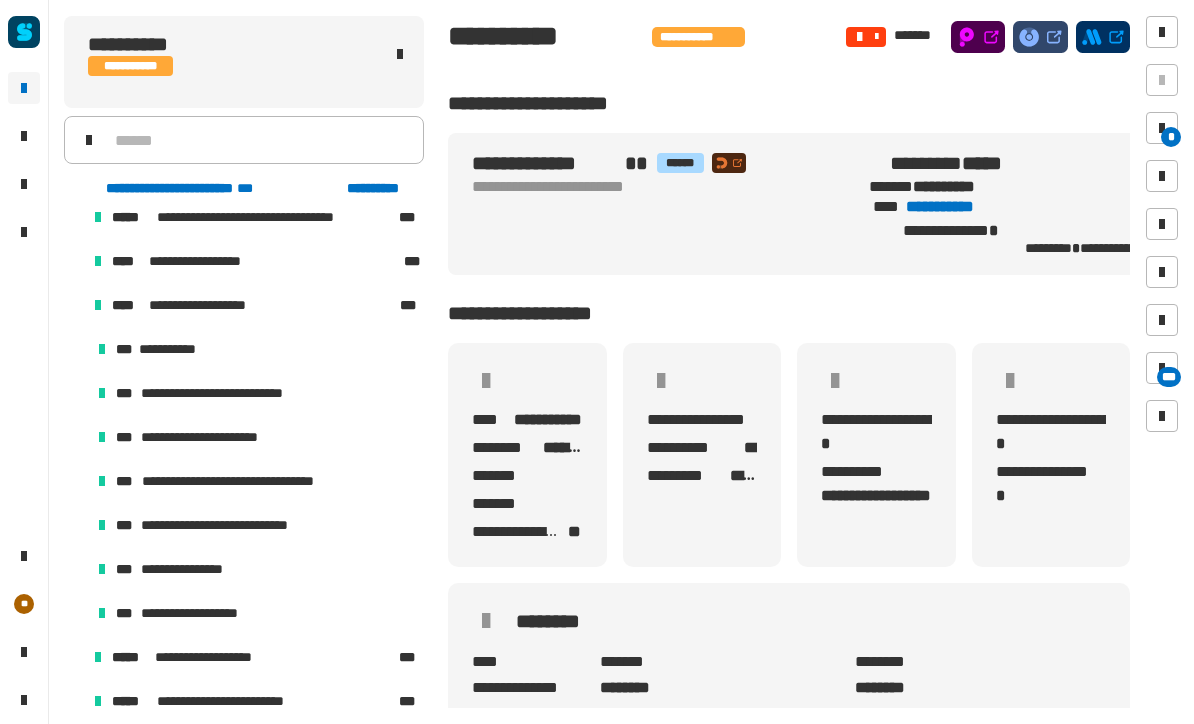 scroll, scrollTop: 192, scrollLeft: 0, axis: vertical 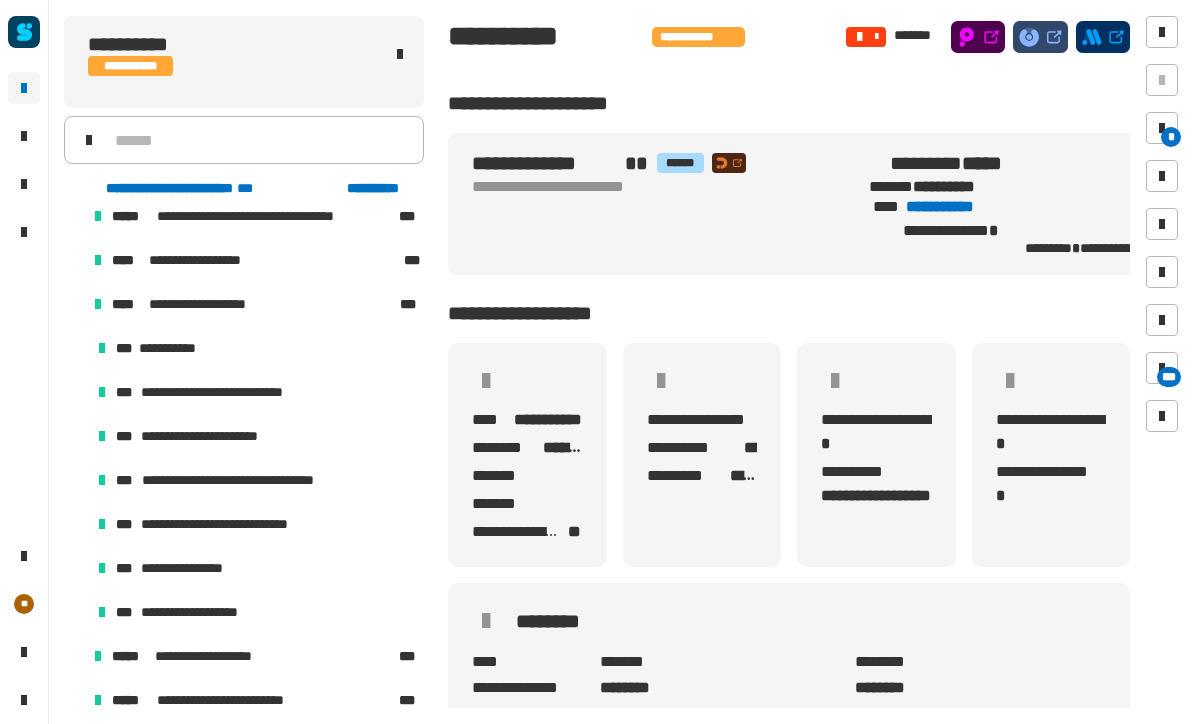 click at bounding box center (74, 304) 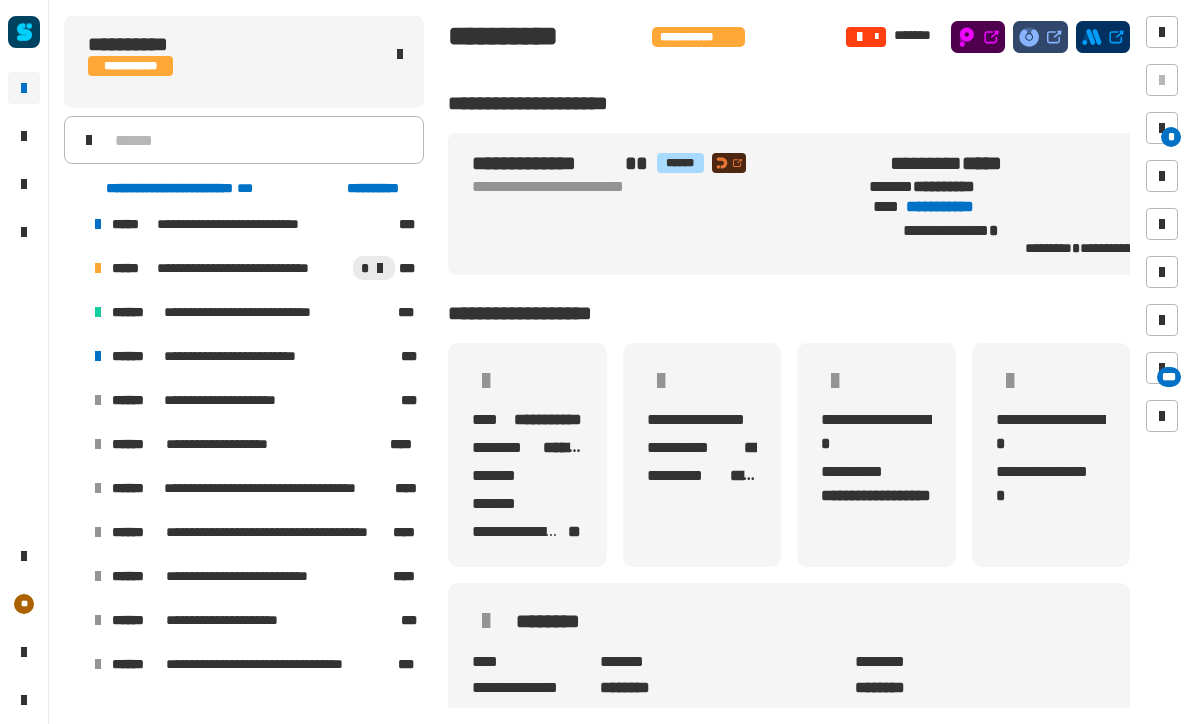 scroll, scrollTop: 449, scrollLeft: 0, axis: vertical 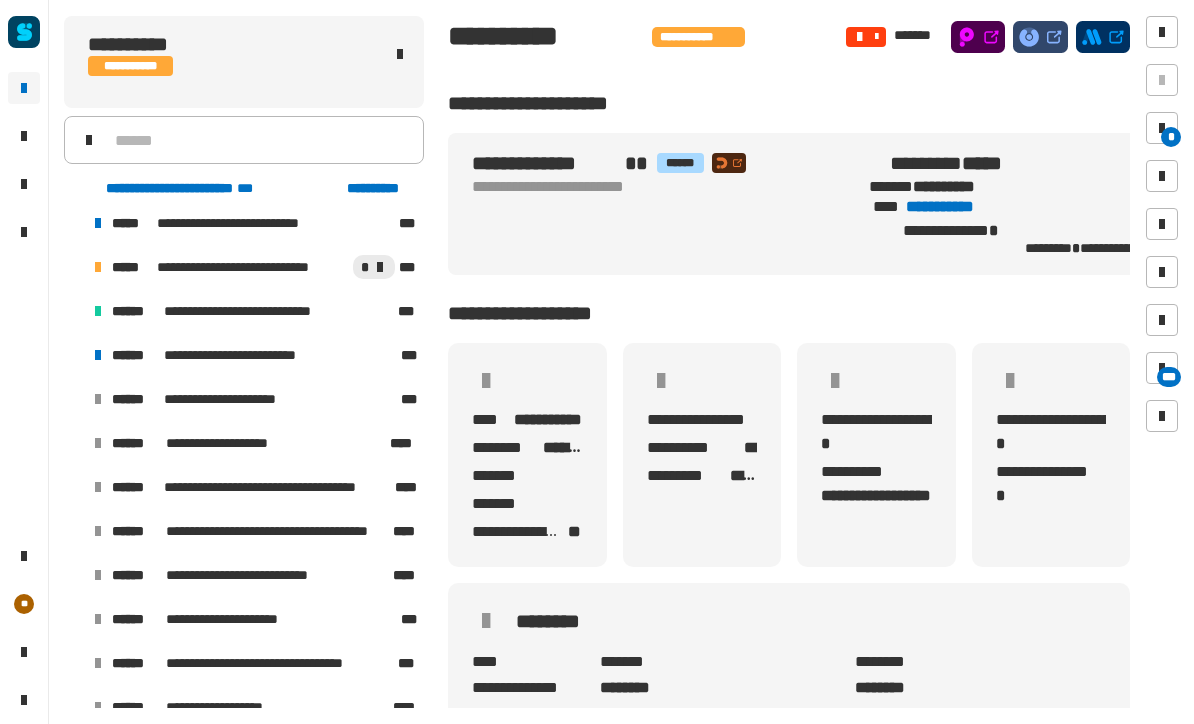 click on "**********" at bounding box center [254, 355] 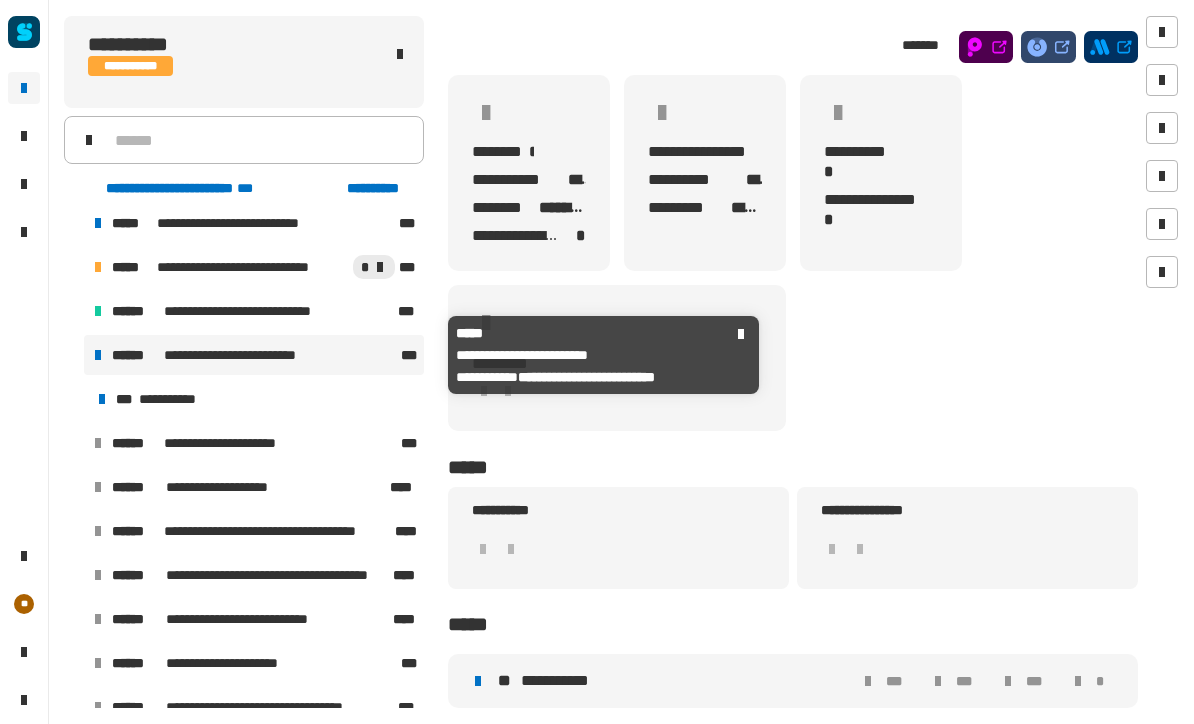 scroll, scrollTop: 63, scrollLeft: 0, axis: vertical 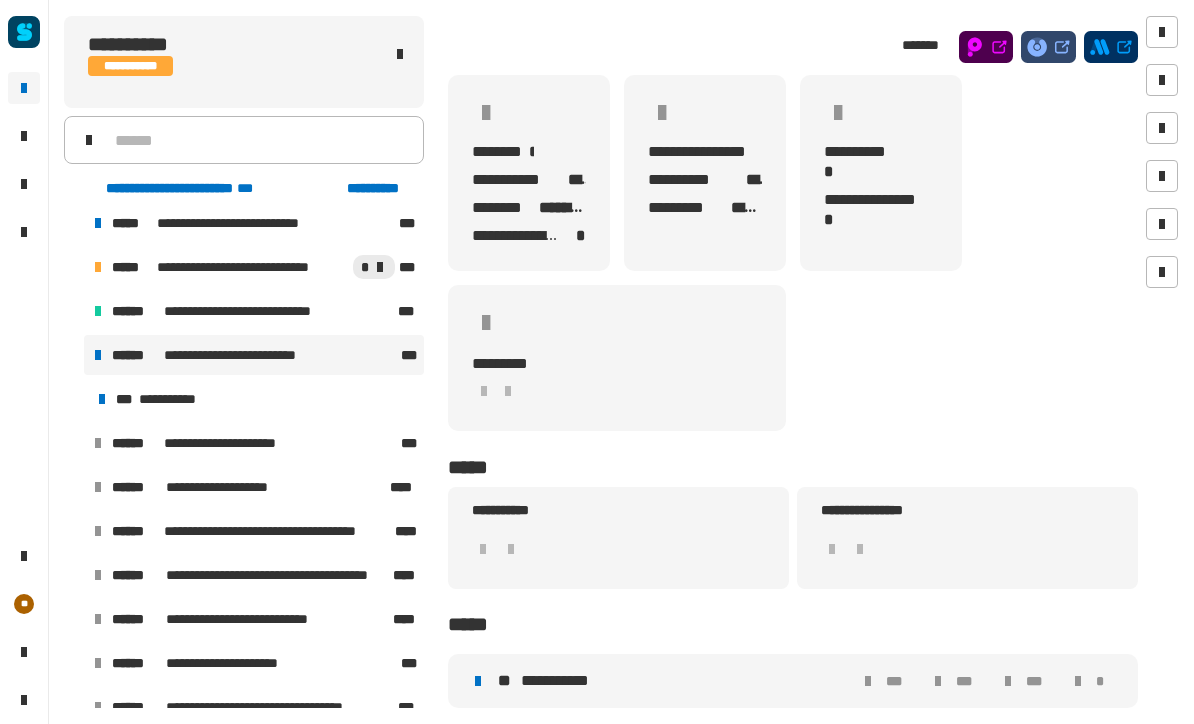 click on "**********" at bounding box center [256, 399] 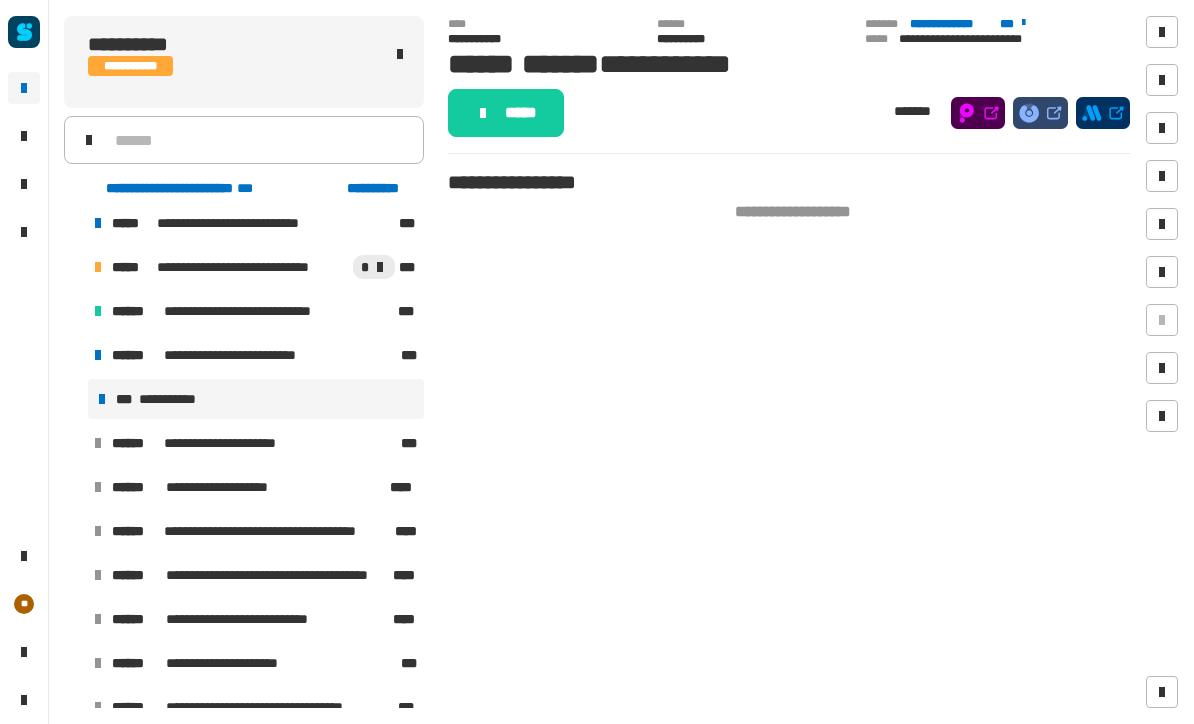 click on "**********" at bounding box center (254, 355) 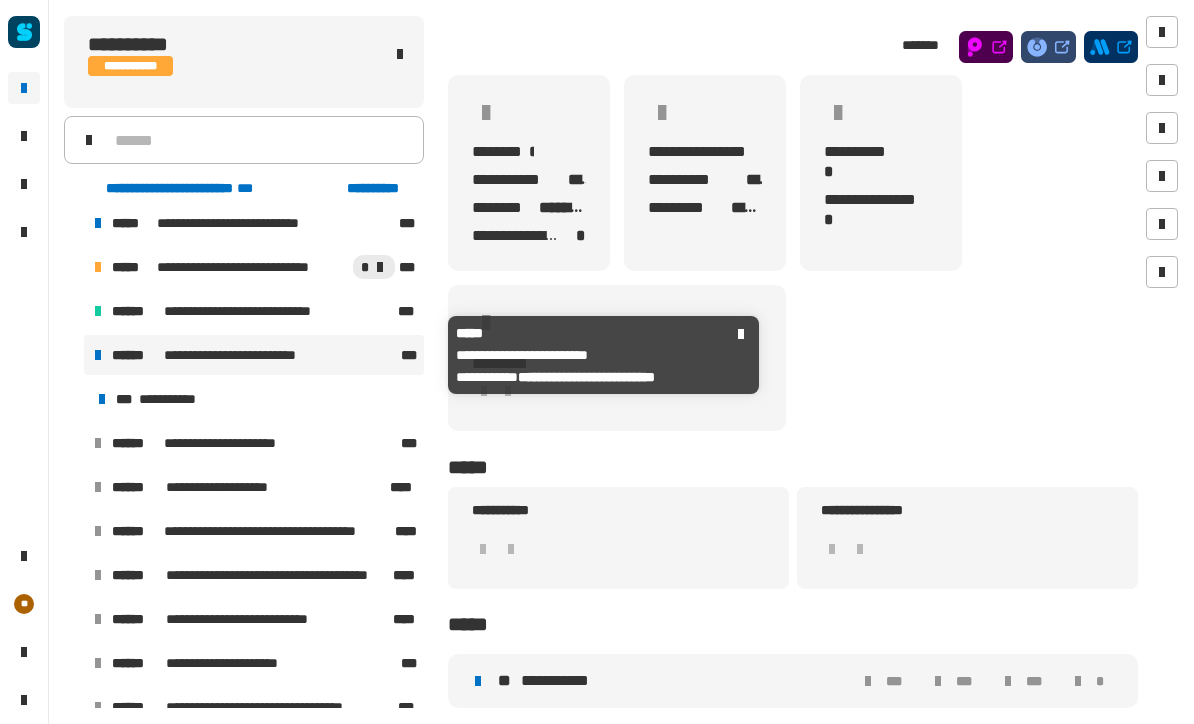 scroll, scrollTop: 63, scrollLeft: 0, axis: vertical 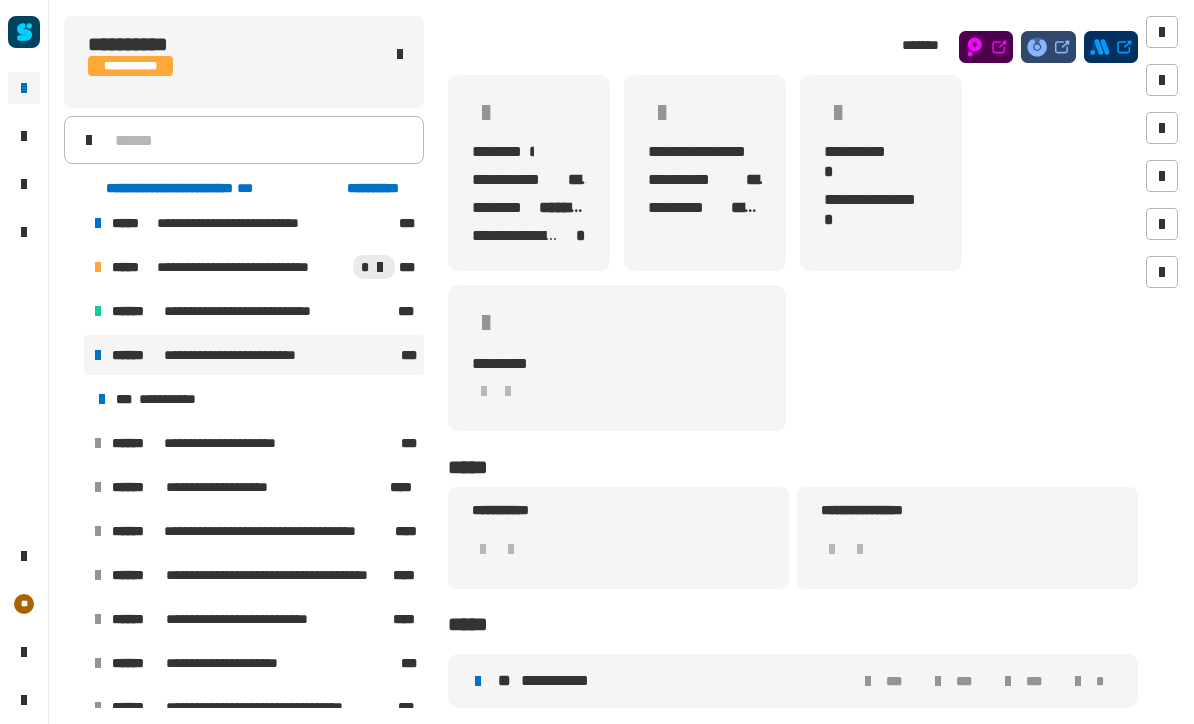 click on "**********" at bounding box center [669, 681] 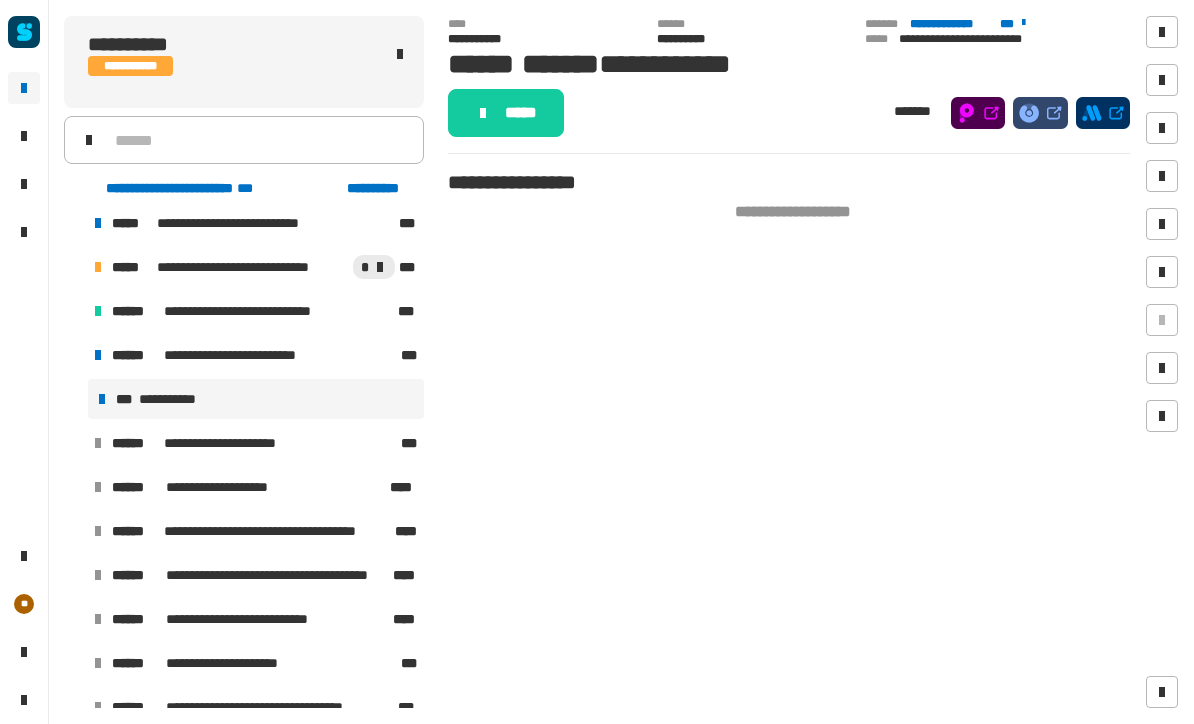 click on "*****" 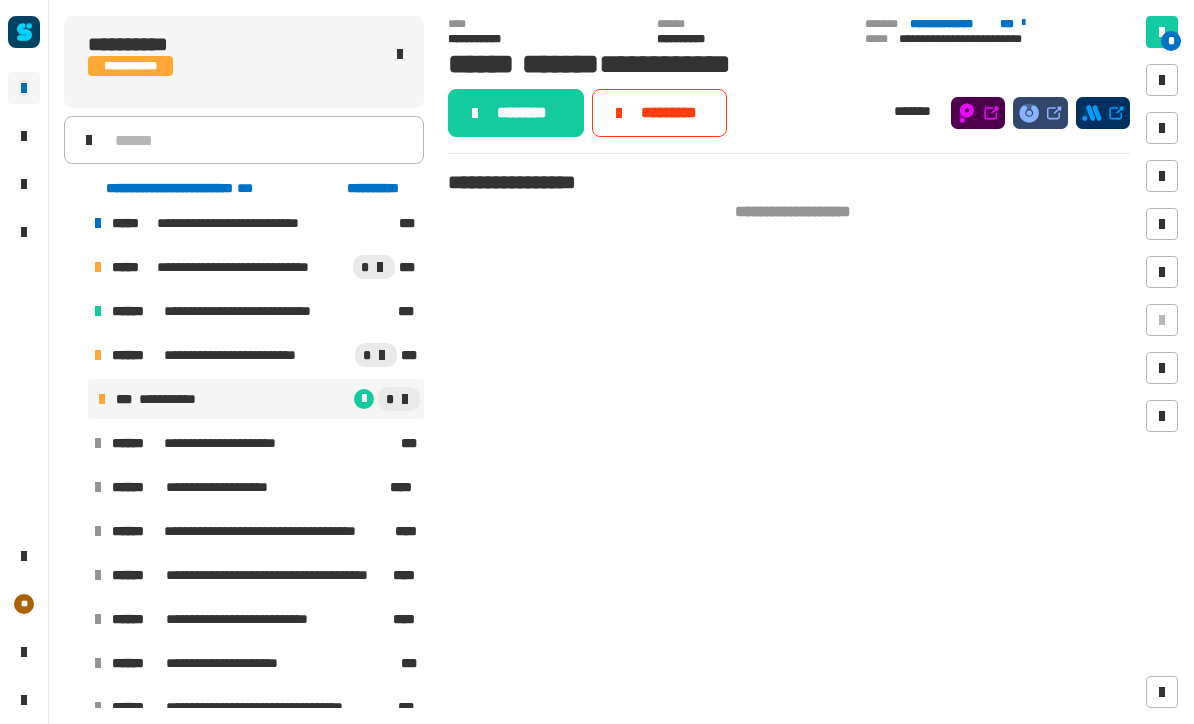 click on "********" 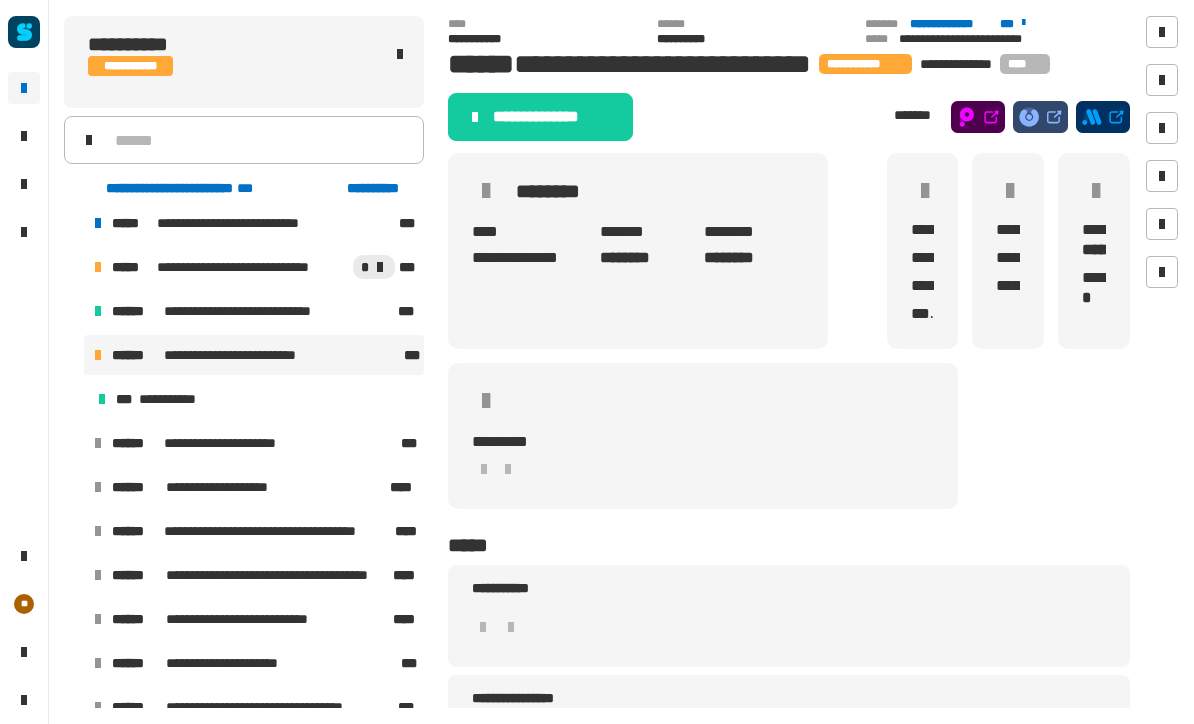 click on "**********" 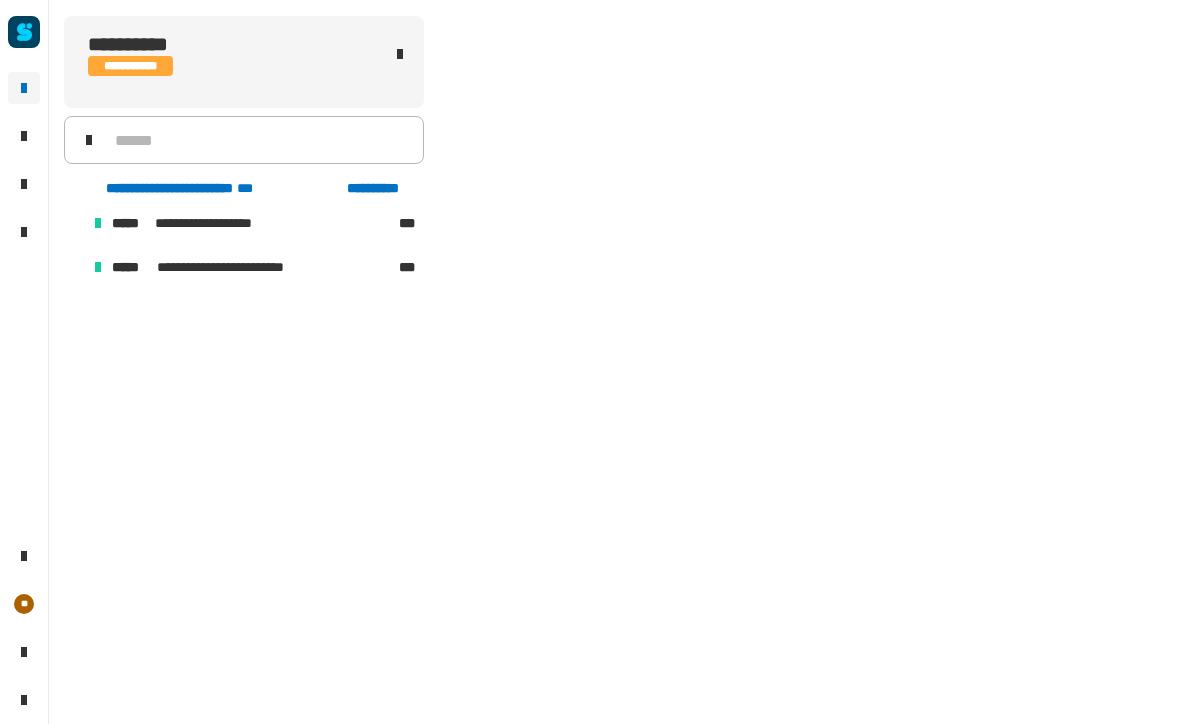 scroll, scrollTop: 0, scrollLeft: 0, axis: both 